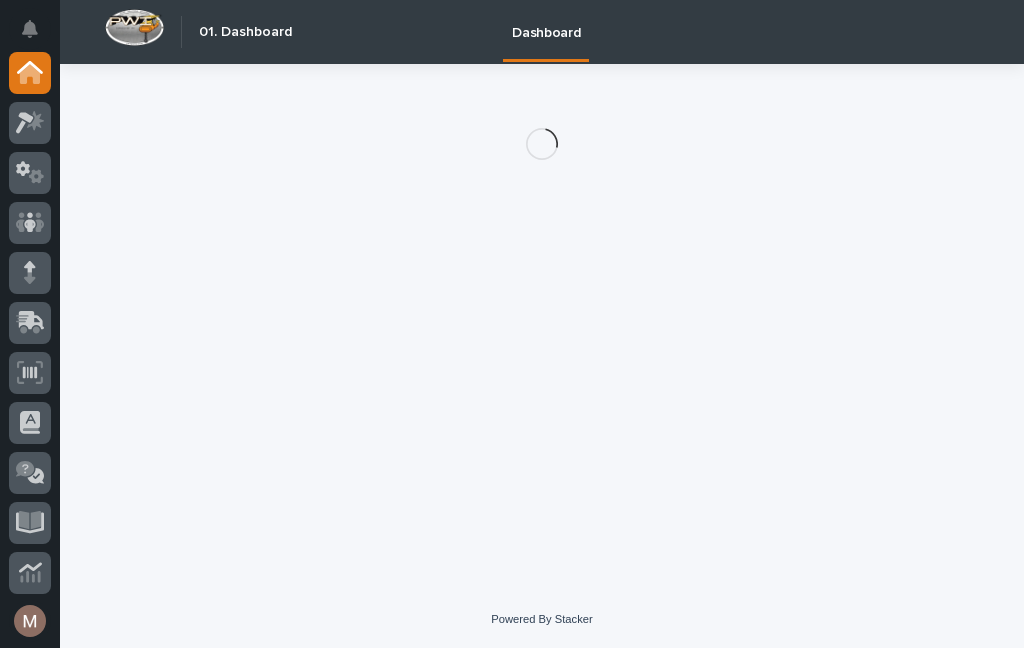 scroll, scrollTop: 0, scrollLeft: 0, axis: both 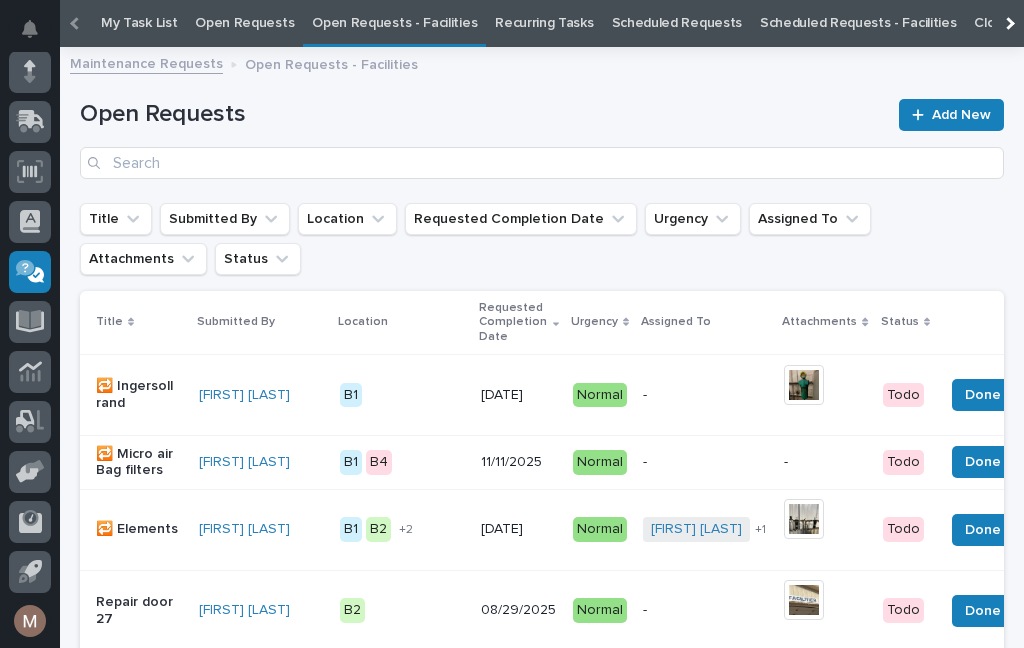 click on "Open Requests - Facilities" at bounding box center [331, 63] 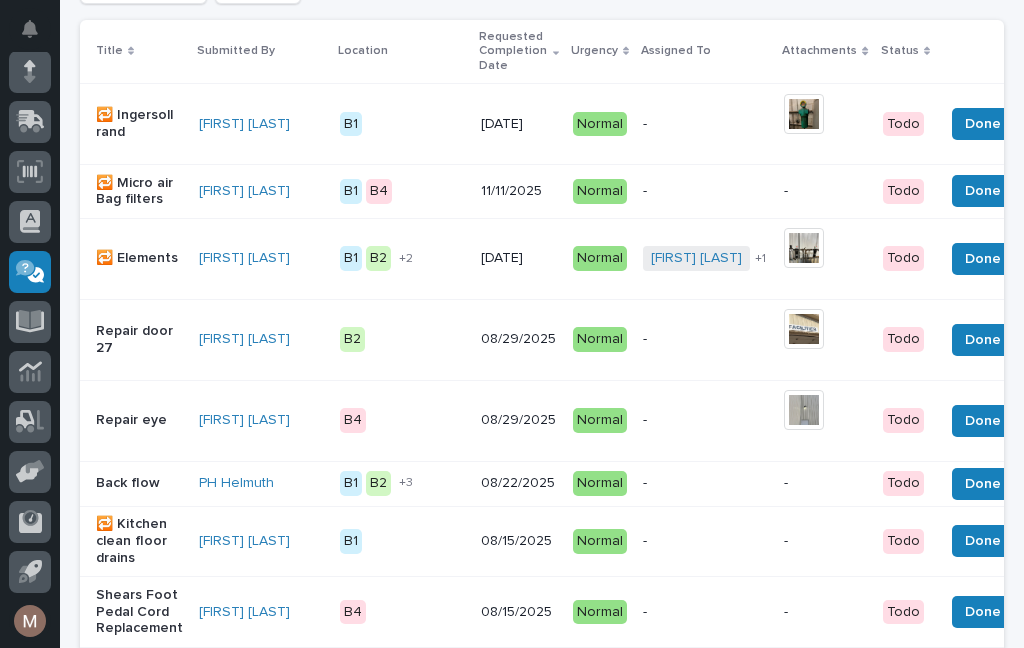 scroll, scrollTop: 336, scrollLeft: 0, axis: vertical 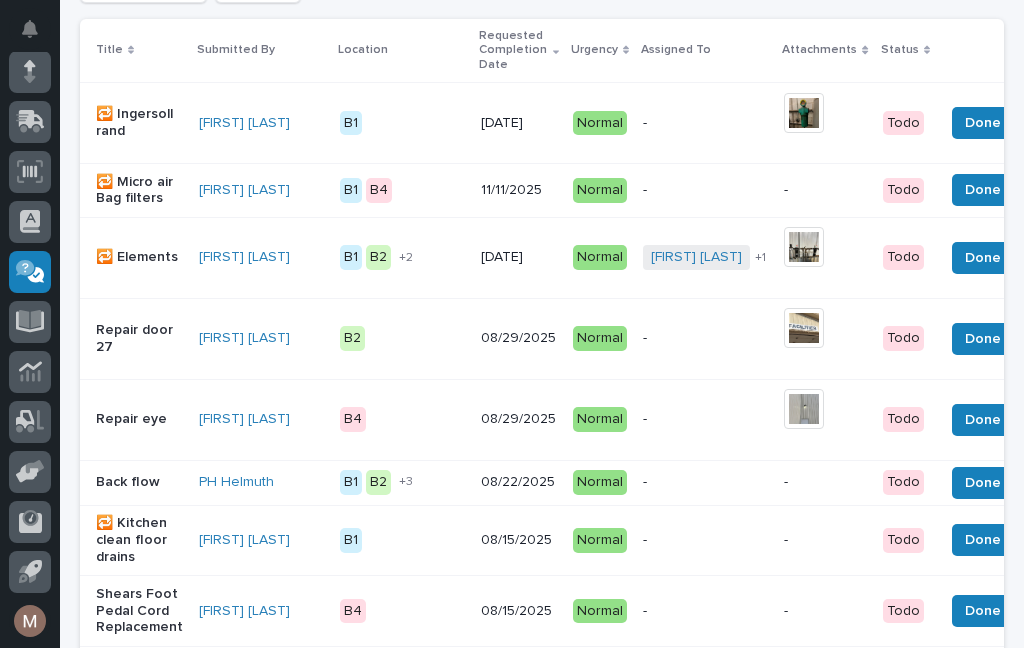 click on "Repair door 27" at bounding box center [139, 339] 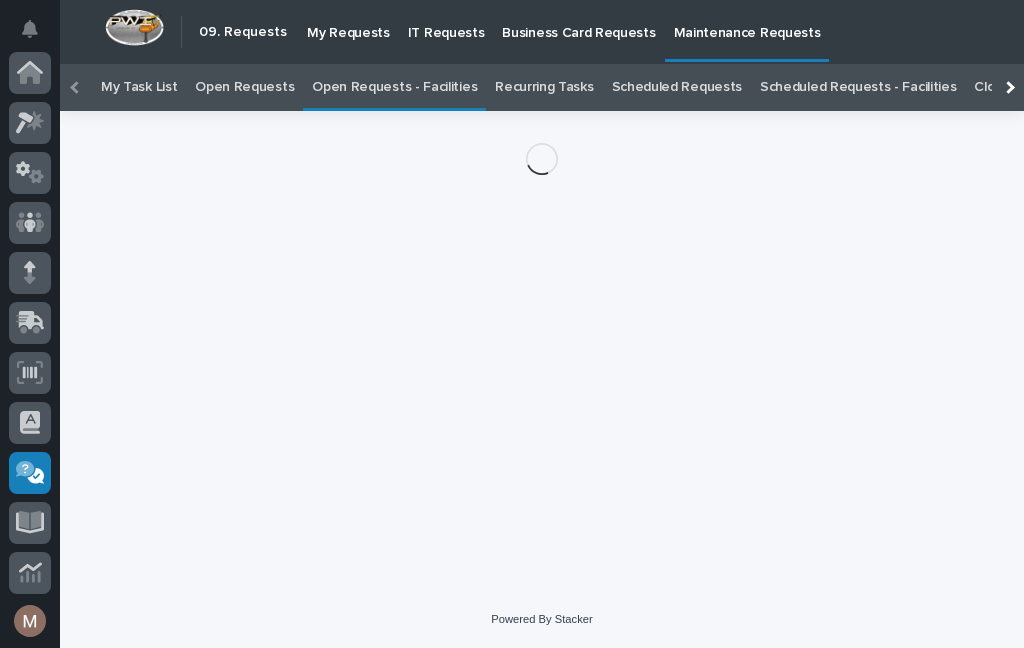 scroll, scrollTop: 20, scrollLeft: 0, axis: vertical 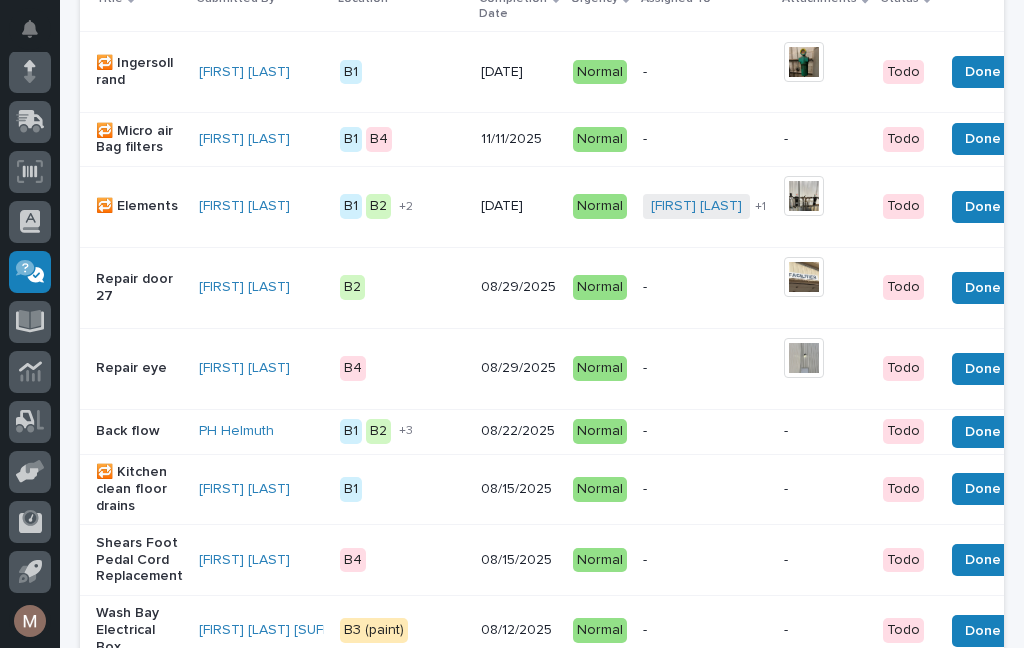 click on "Repair eye" at bounding box center [135, 368] 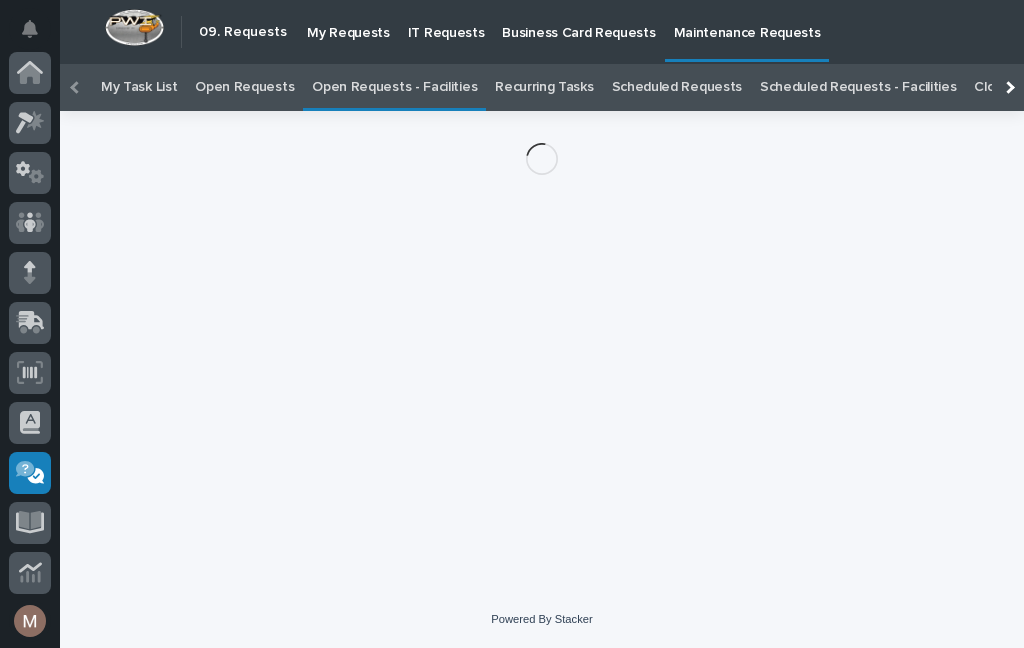 scroll, scrollTop: 26, scrollLeft: 0, axis: vertical 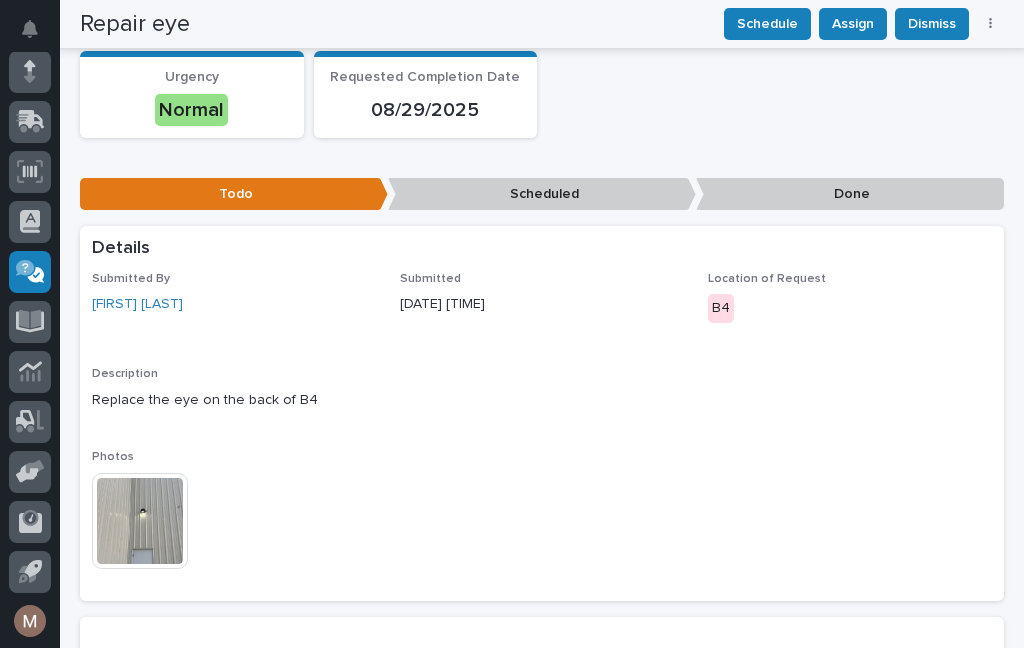 click on "My Settings Log Out" at bounding box center (30, 324) 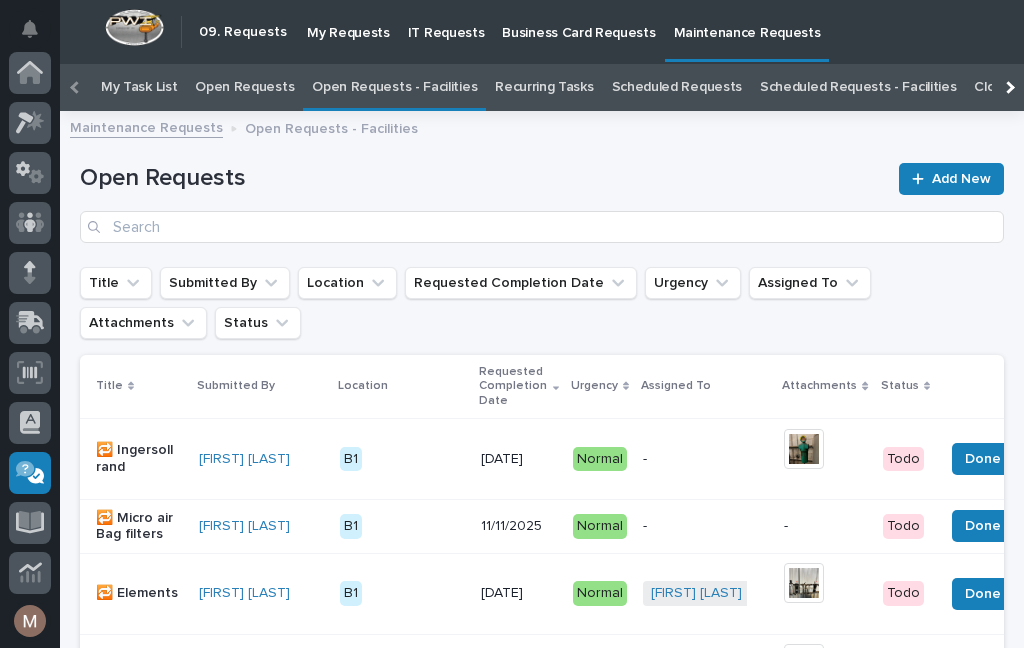 scroll, scrollTop: 57, scrollLeft: 0, axis: vertical 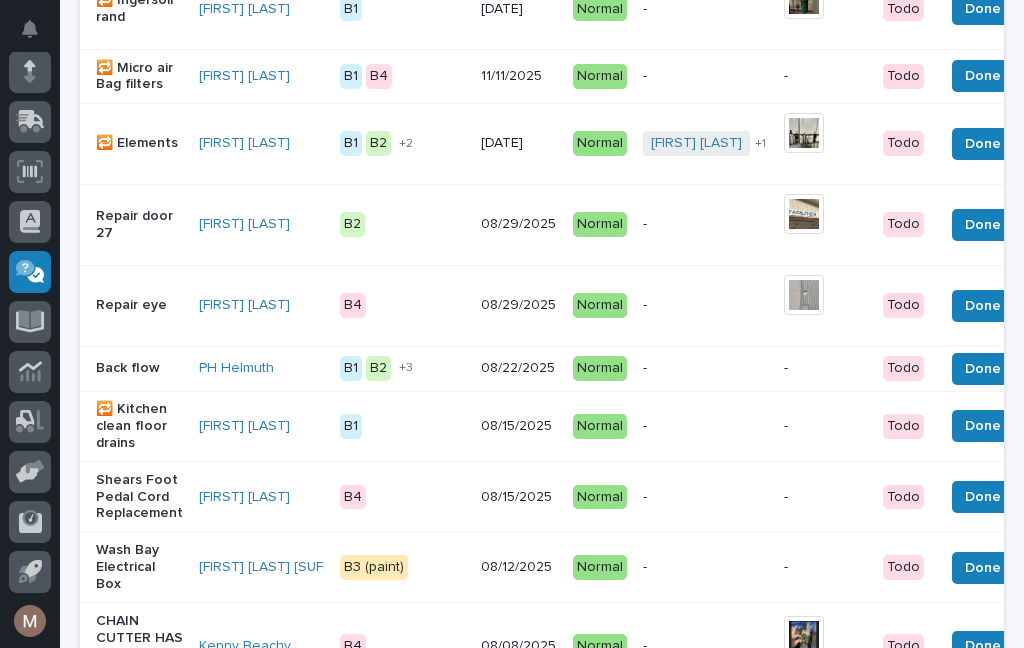 click on "Back flow" at bounding box center (139, 368) 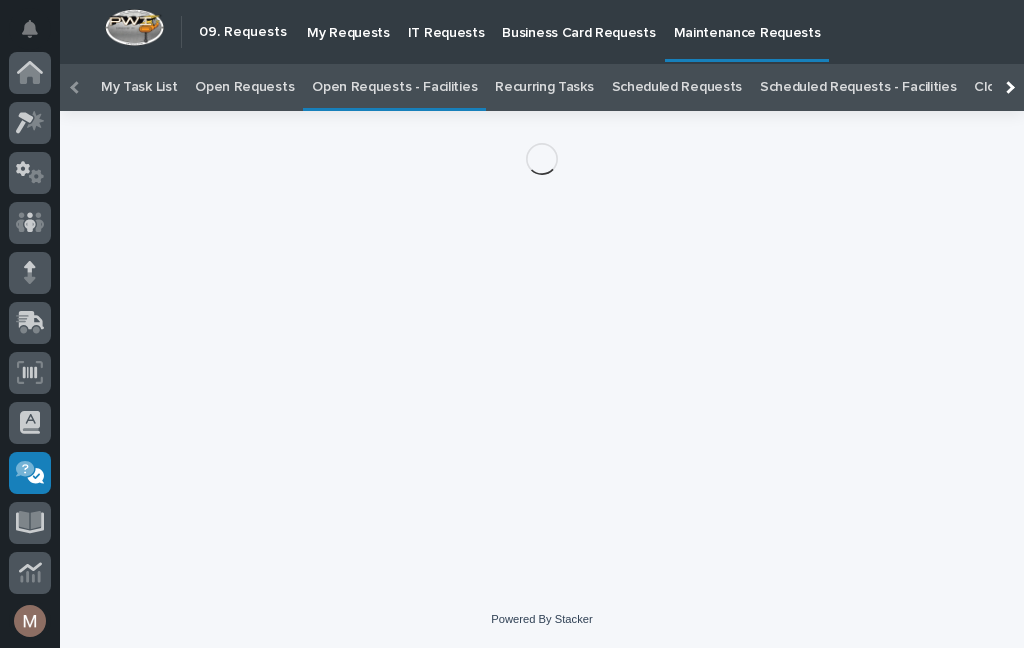 scroll, scrollTop: 25, scrollLeft: 0, axis: vertical 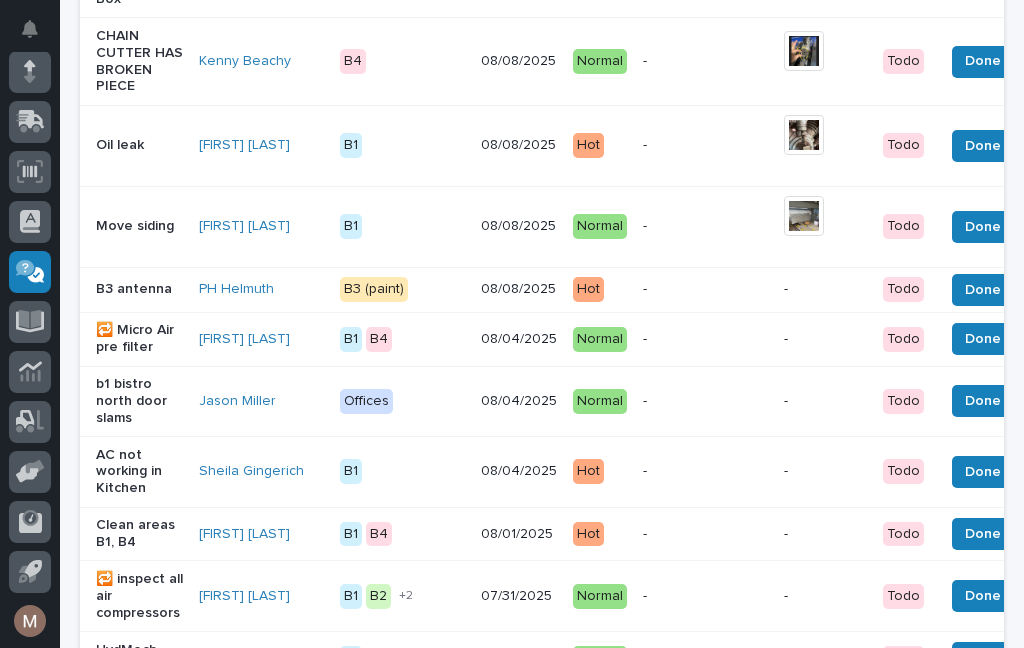 click on "Clean areas B1, B4" at bounding box center [139, 534] 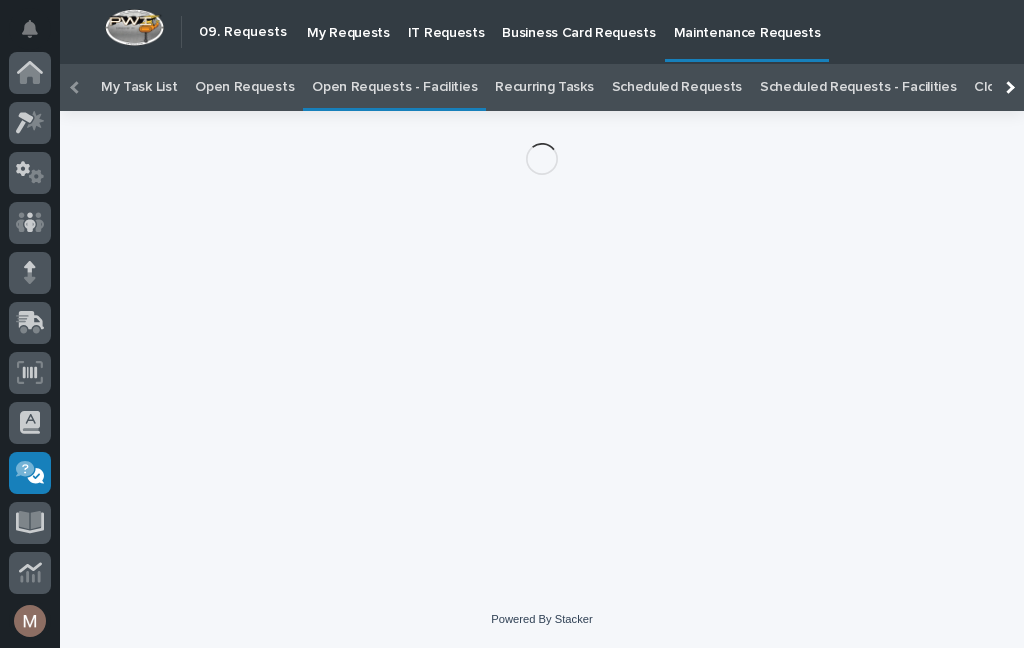 scroll, scrollTop: 201, scrollLeft: 0, axis: vertical 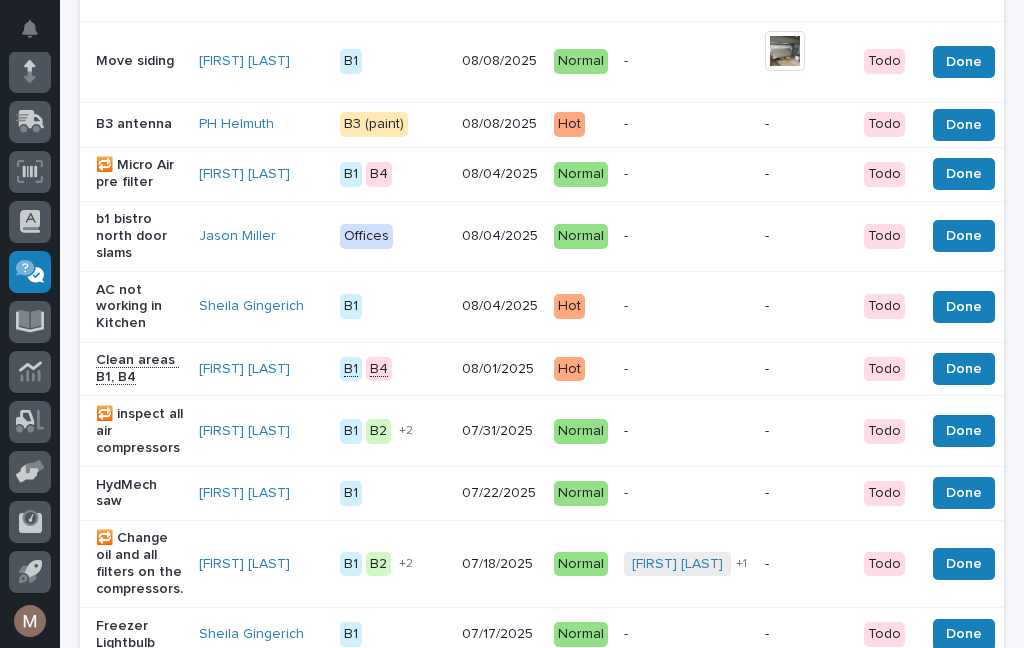 click on "Done" at bounding box center (964, 369) 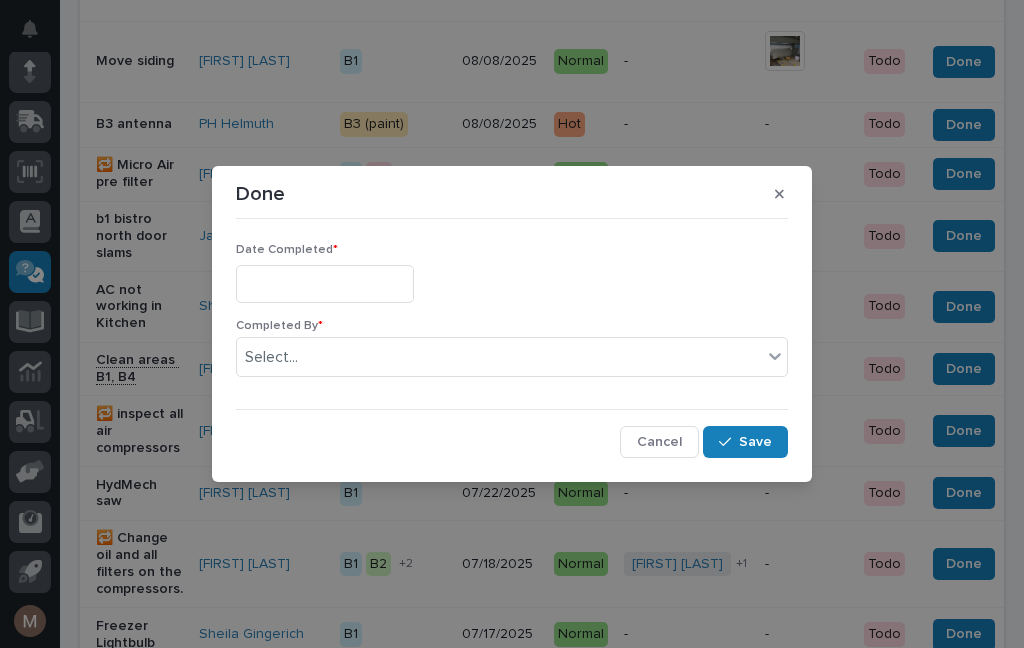 click at bounding box center (325, 283) 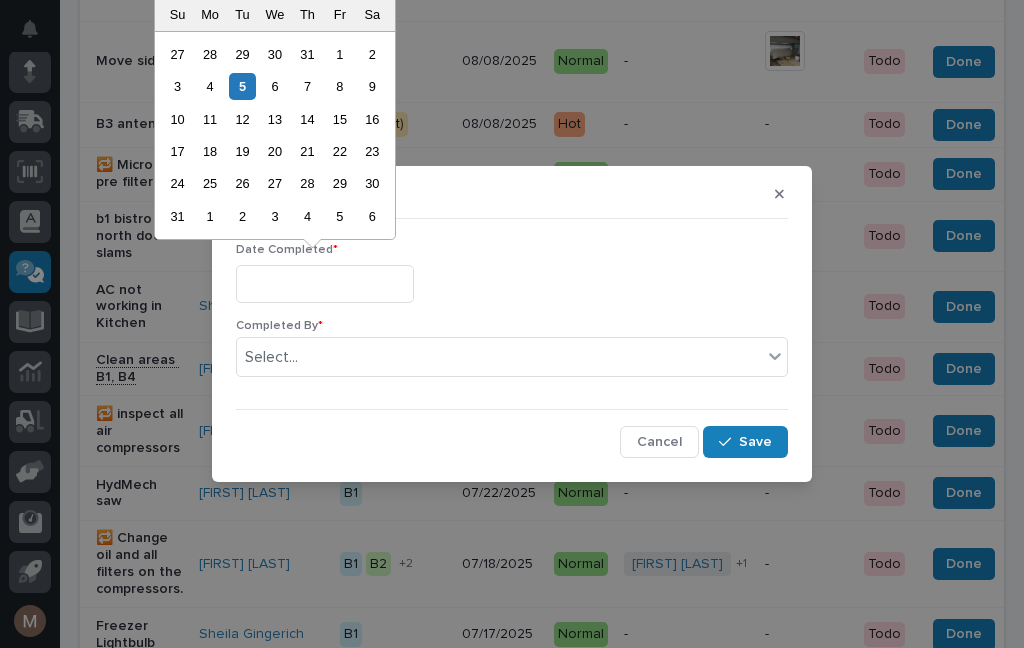 click on "31" at bounding box center (307, 54) 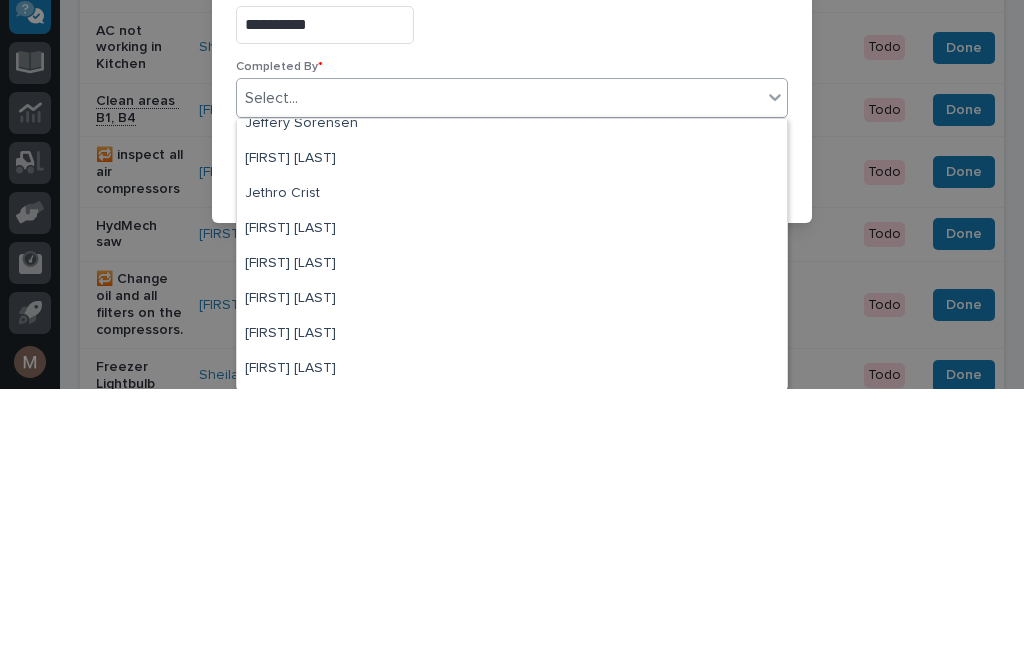 scroll, scrollTop: 51, scrollLeft: 0, axis: vertical 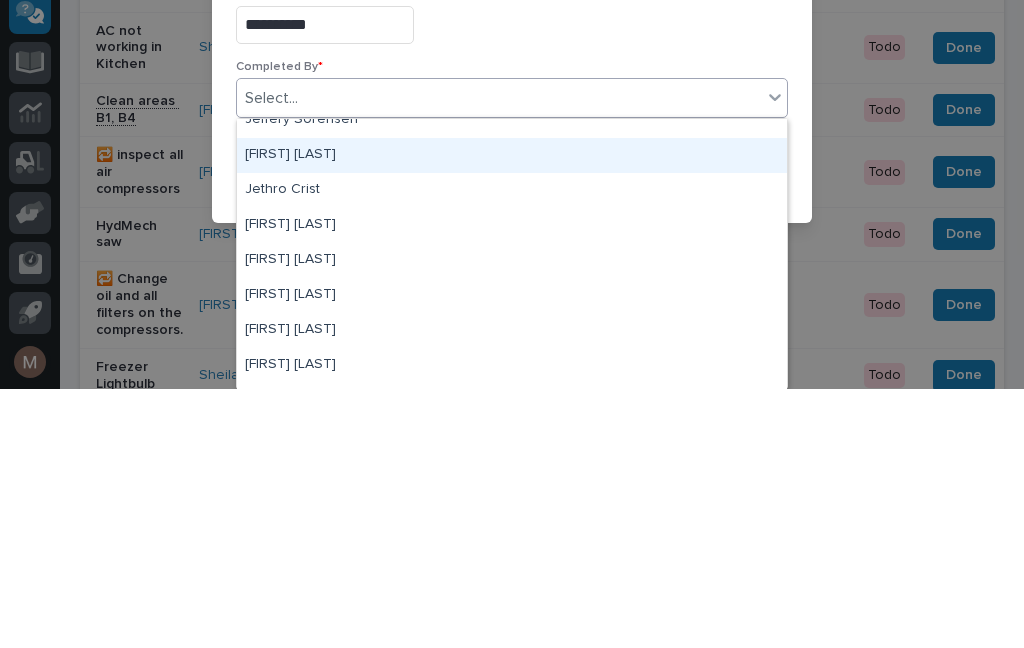 click on "[FIRST] [LAST]" at bounding box center (512, 414) 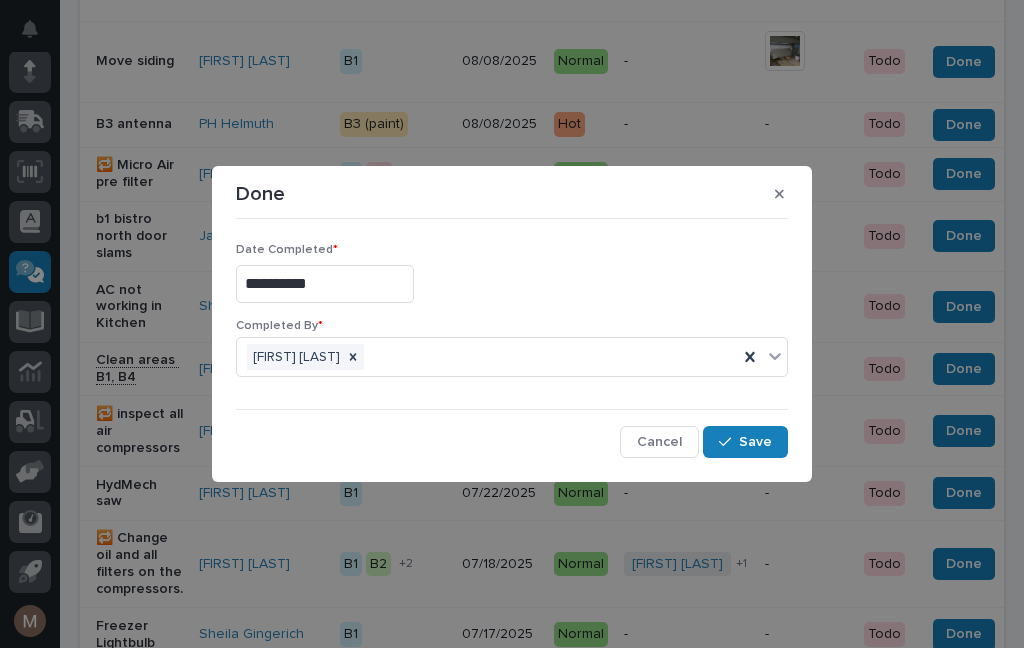 click on "Save" at bounding box center [755, 442] 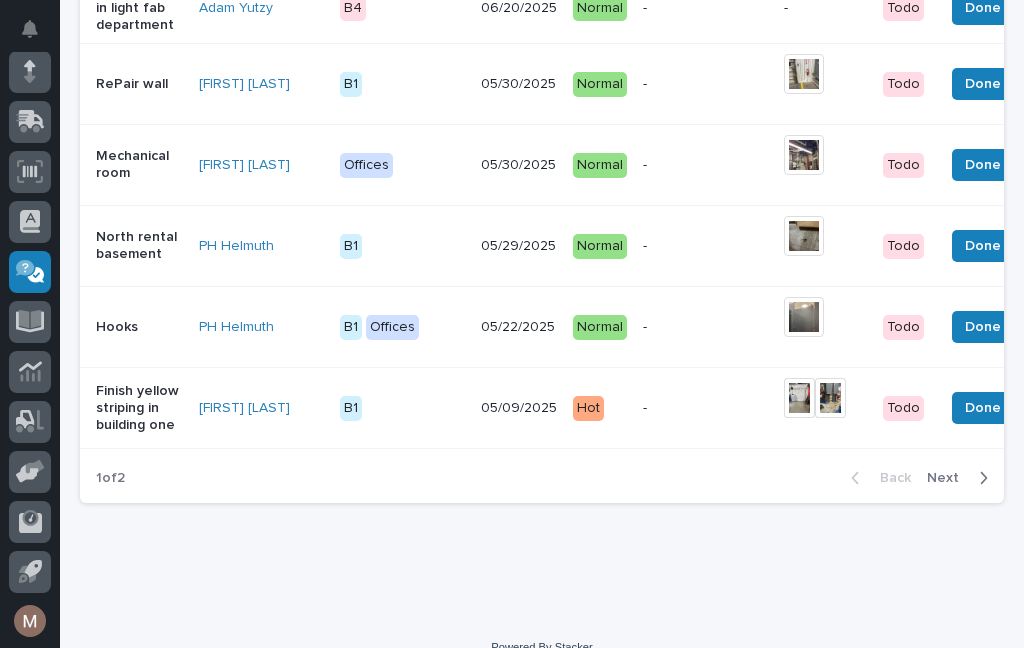 scroll, scrollTop: 2103, scrollLeft: 0, axis: vertical 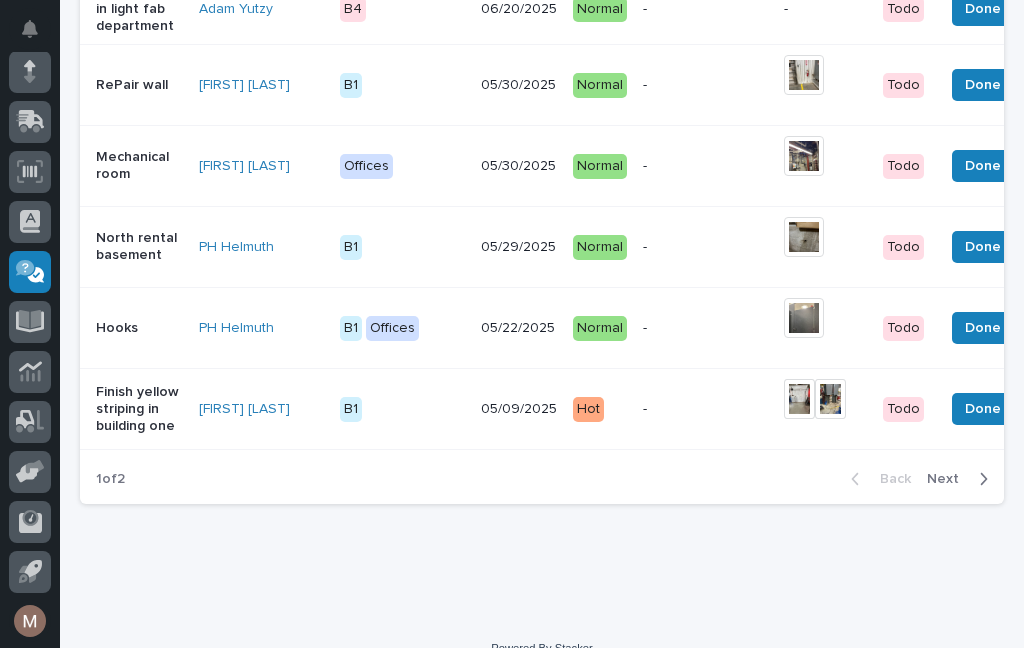 click on "Hooks" at bounding box center [139, 328] 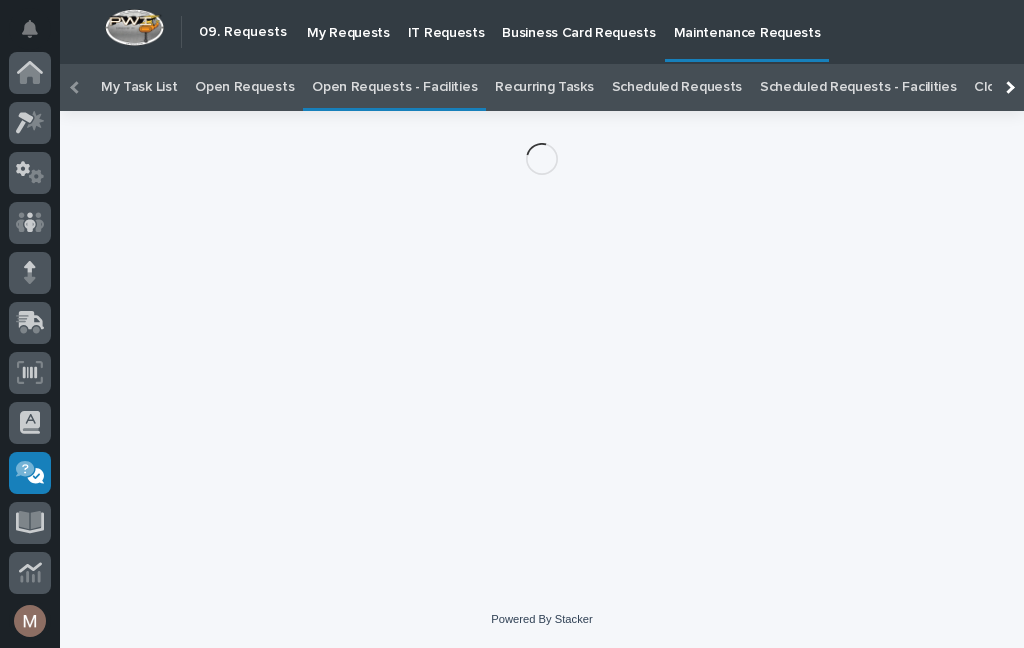 scroll, scrollTop: 29, scrollLeft: 0, axis: vertical 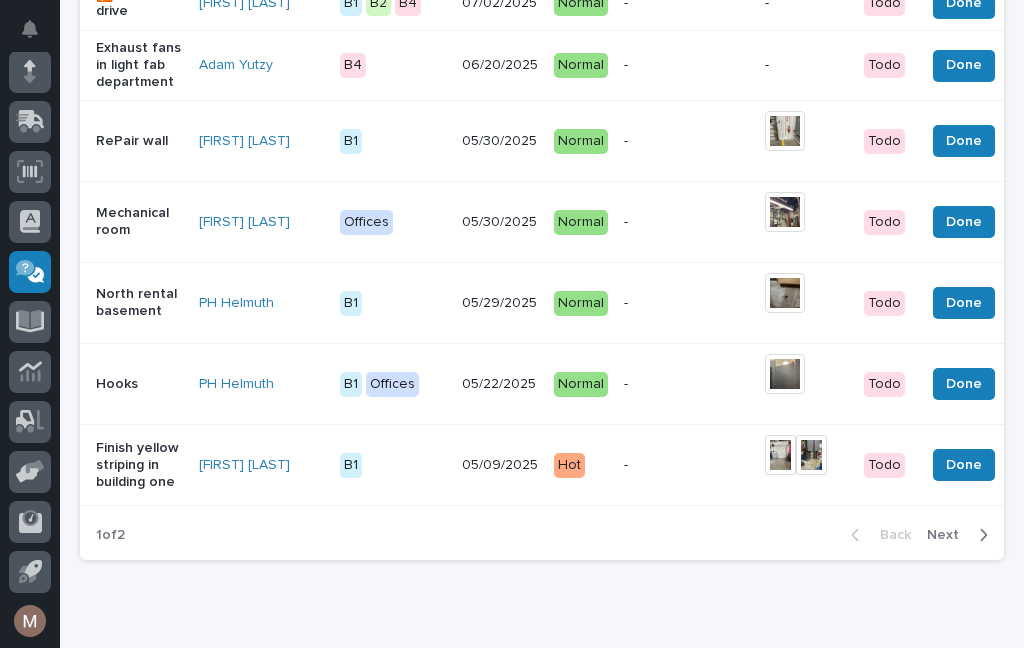 click on "Next" at bounding box center (949, 535) 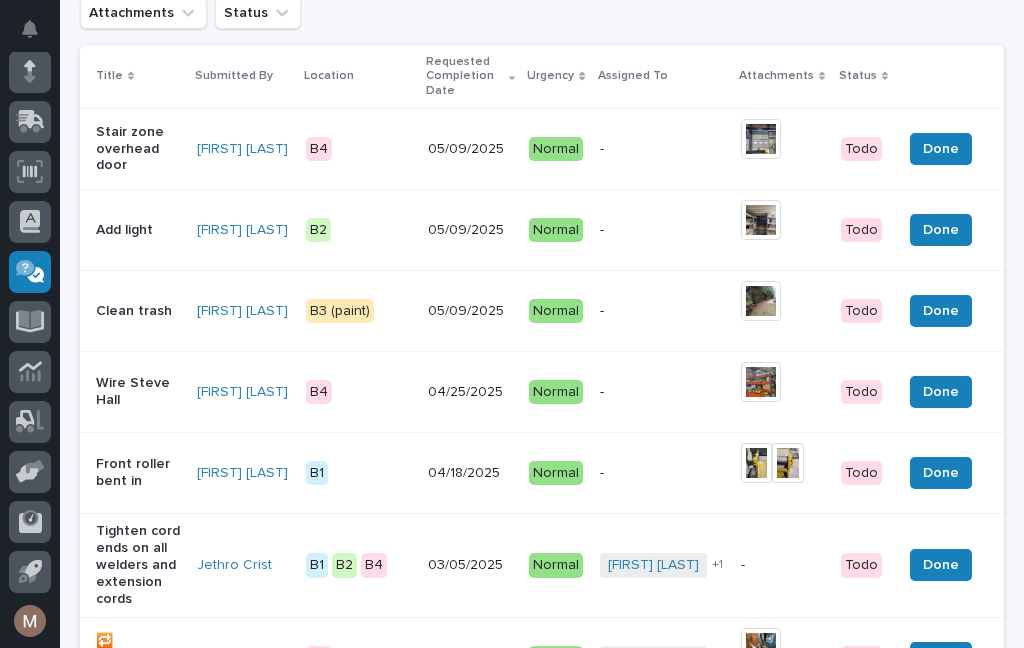 scroll, scrollTop: 309, scrollLeft: 0, axis: vertical 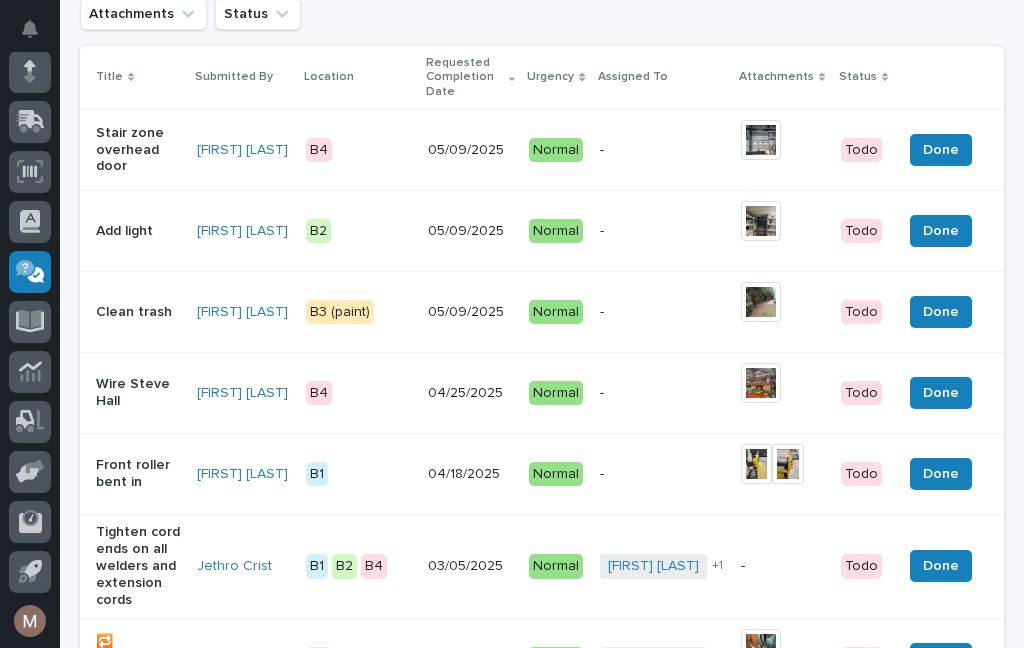 click on "Stair zone overhead door" at bounding box center [138, 150] 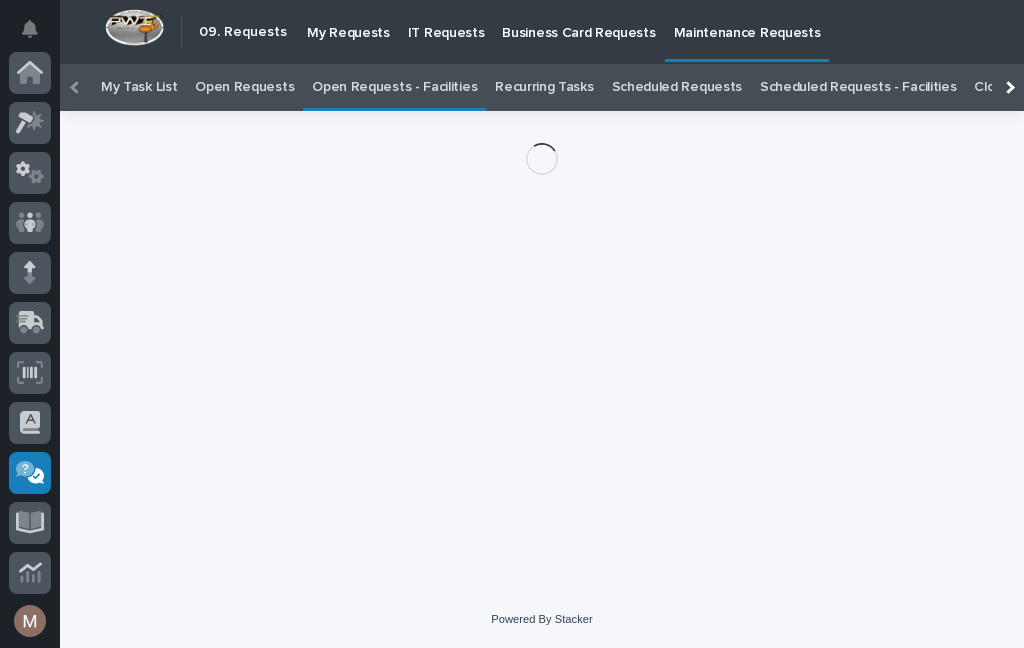 scroll, scrollTop: 20, scrollLeft: 0, axis: vertical 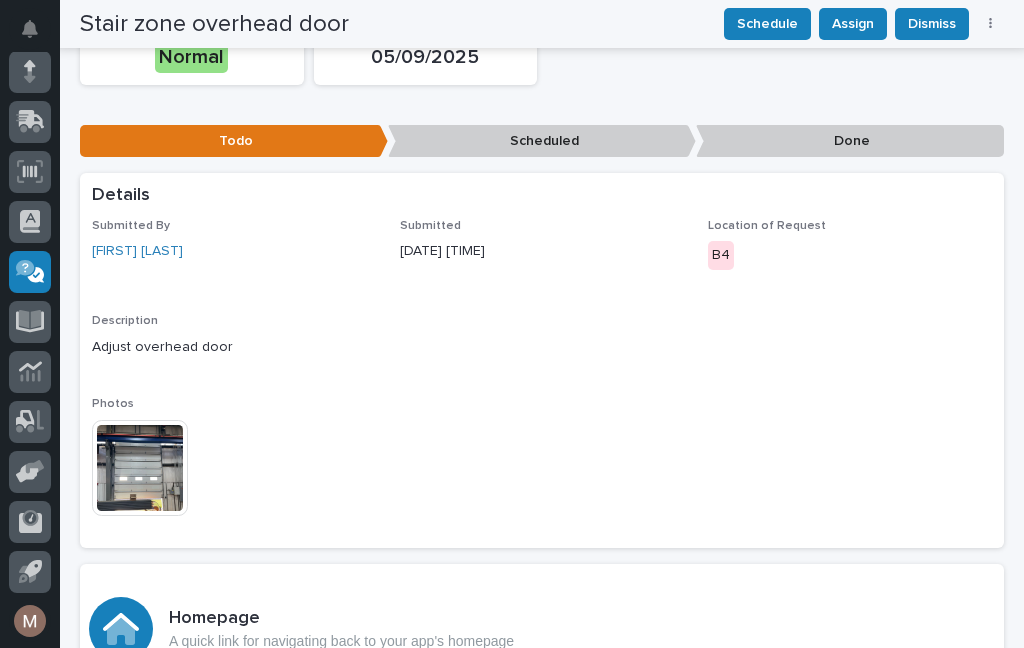 click at bounding box center [140, 468] 